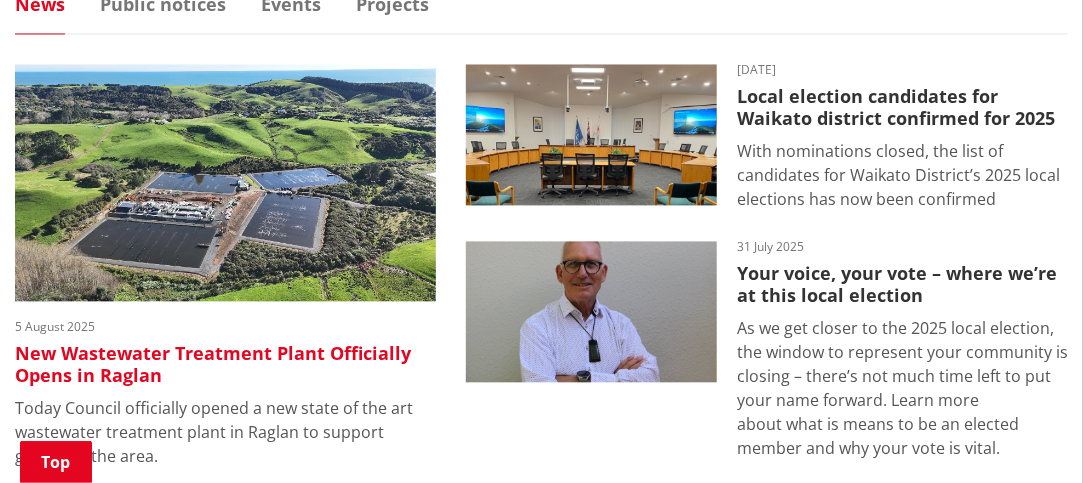 scroll, scrollTop: 1294, scrollLeft: 0, axis: vertical 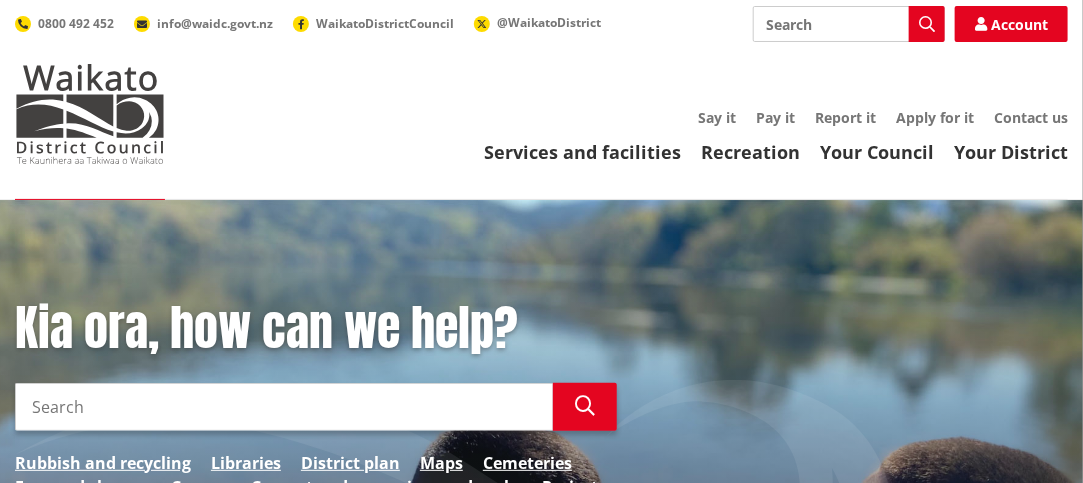 click on "Search" at bounding box center [849, 24] 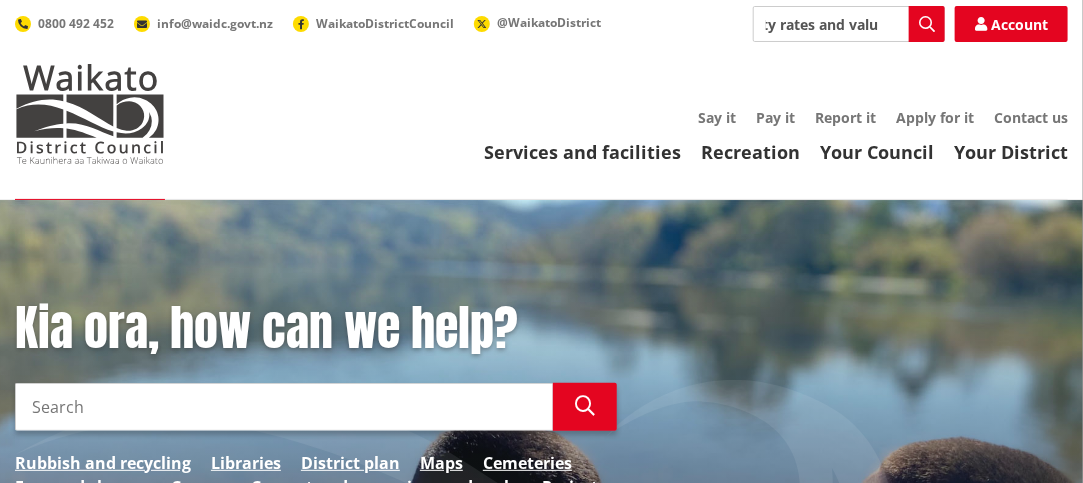 scroll, scrollTop: 0, scrollLeft: 60, axis: horizontal 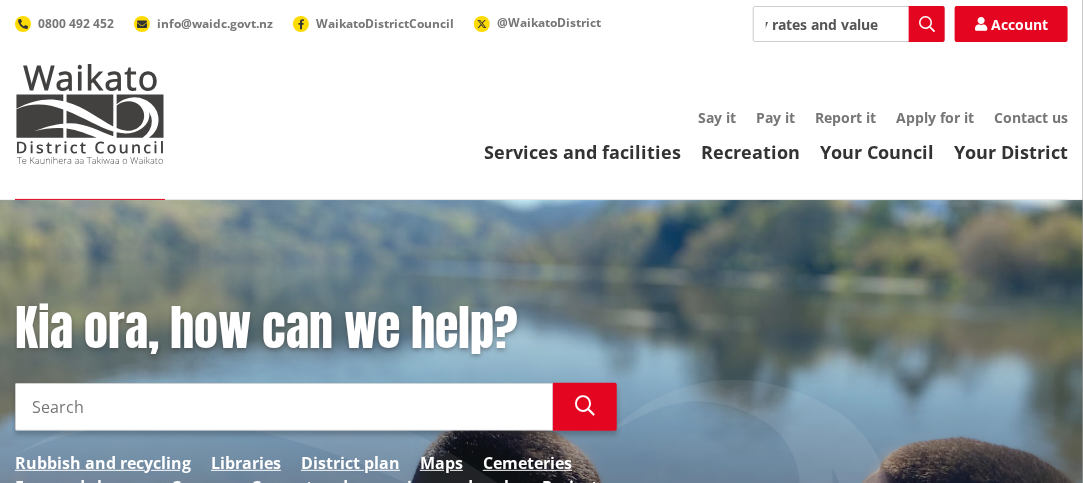 click on "property rates and value" at bounding box center (849, 24) 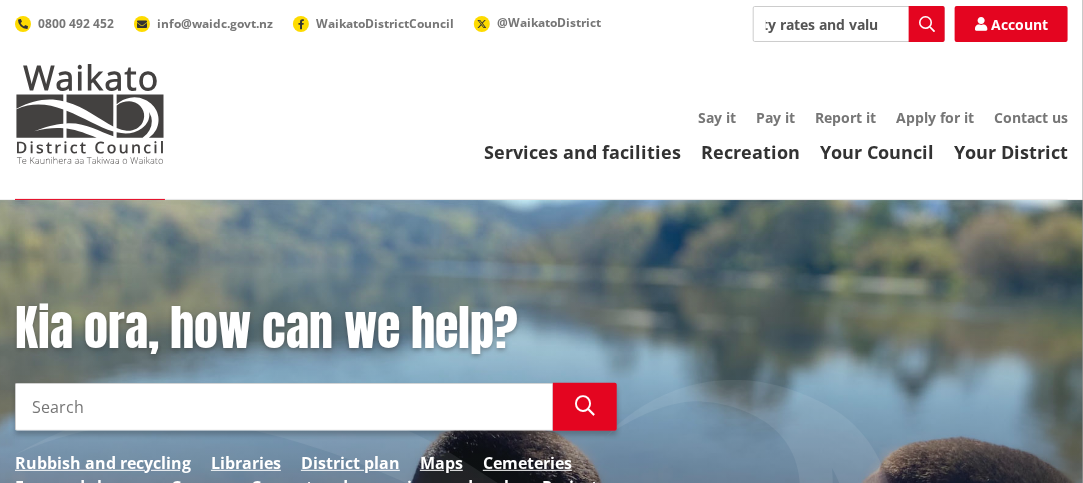 scroll, scrollTop: 0, scrollLeft: 52, axis: horizontal 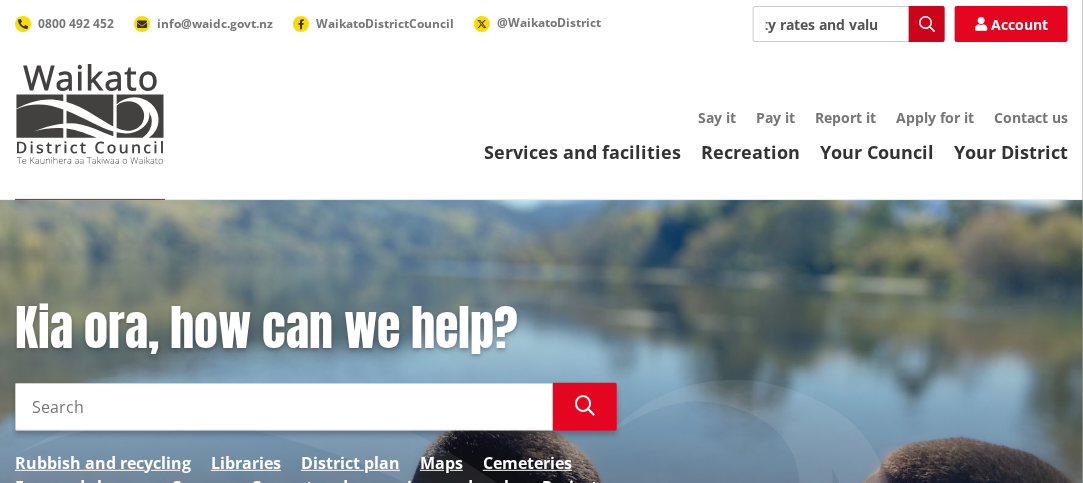 type on "property rates and valu" 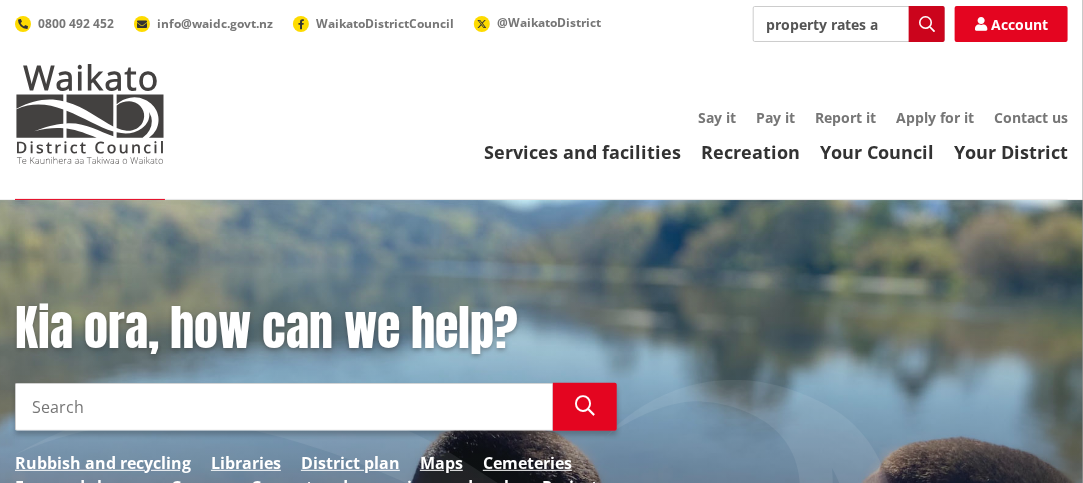 click at bounding box center [927, 24] 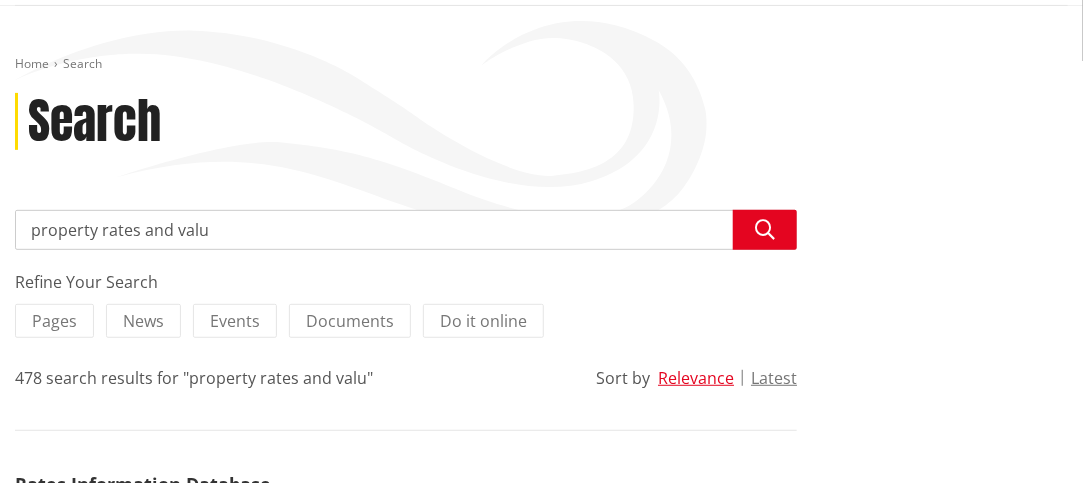 scroll, scrollTop: 200, scrollLeft: 0, axis: vertical 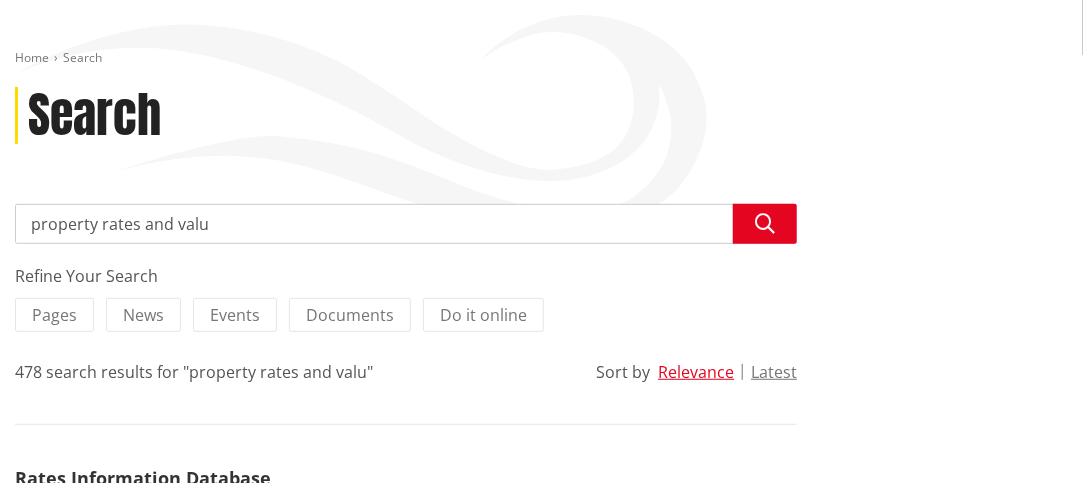 click on "property rates and valu" at bounding box center [406, 224] 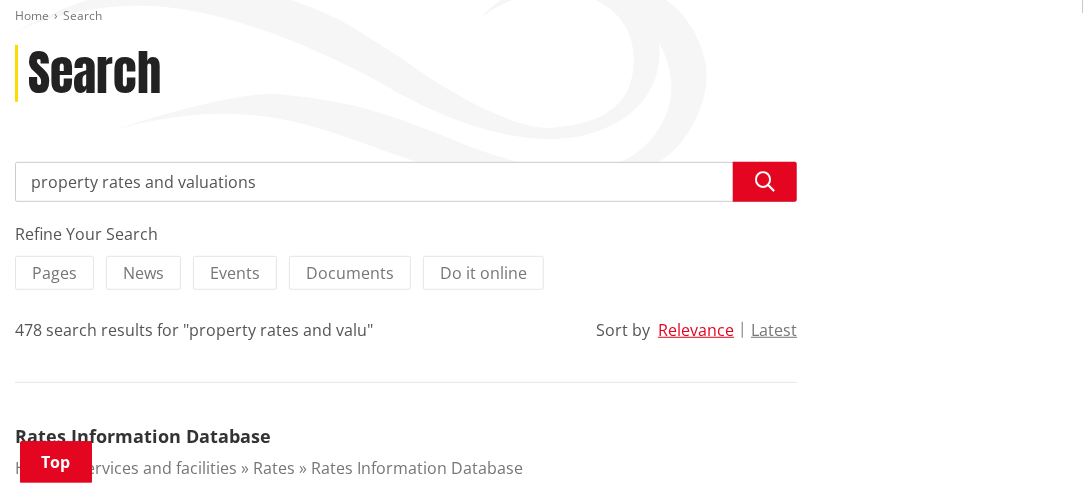 scroll, scrollTop: 300, scrollLeft: 0, axis: vertical 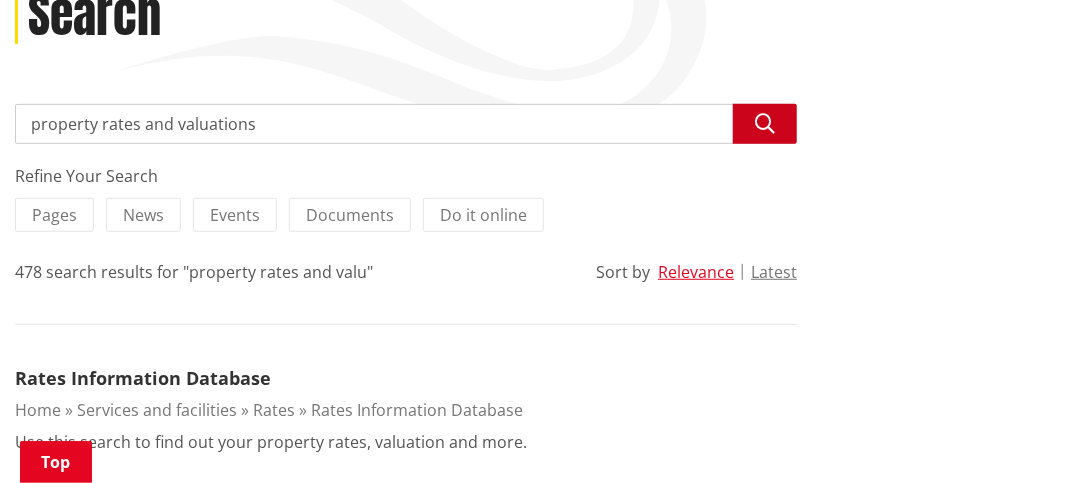 type on "property rates and valuations" 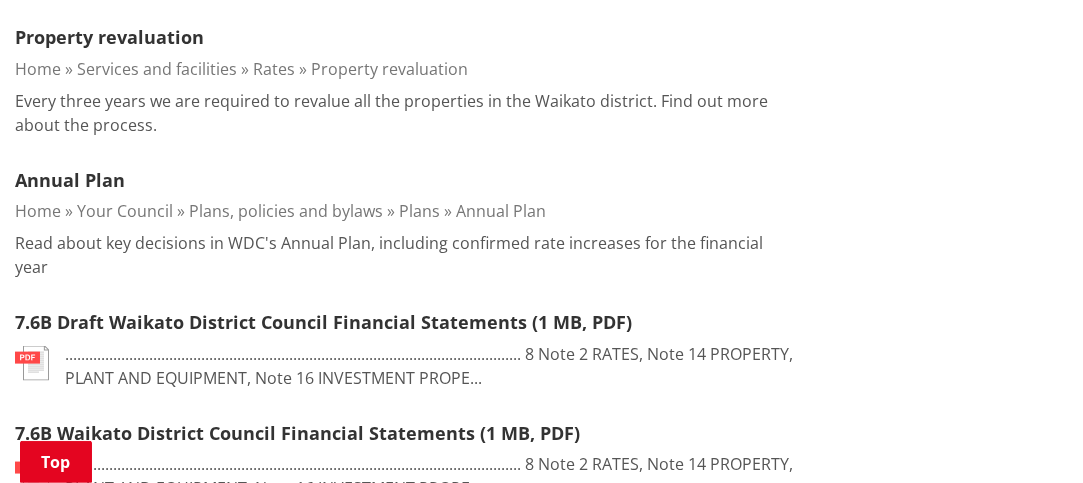 scroll, scrollTop: 700, scrollLeft: 0, axis: vertical 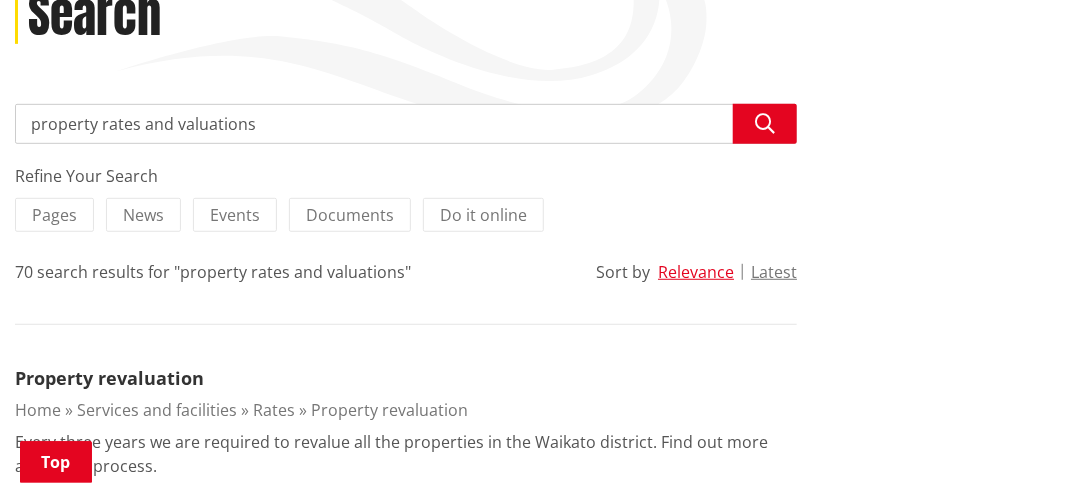 click on "property rates and valuations" at bounding box center (406, 124) 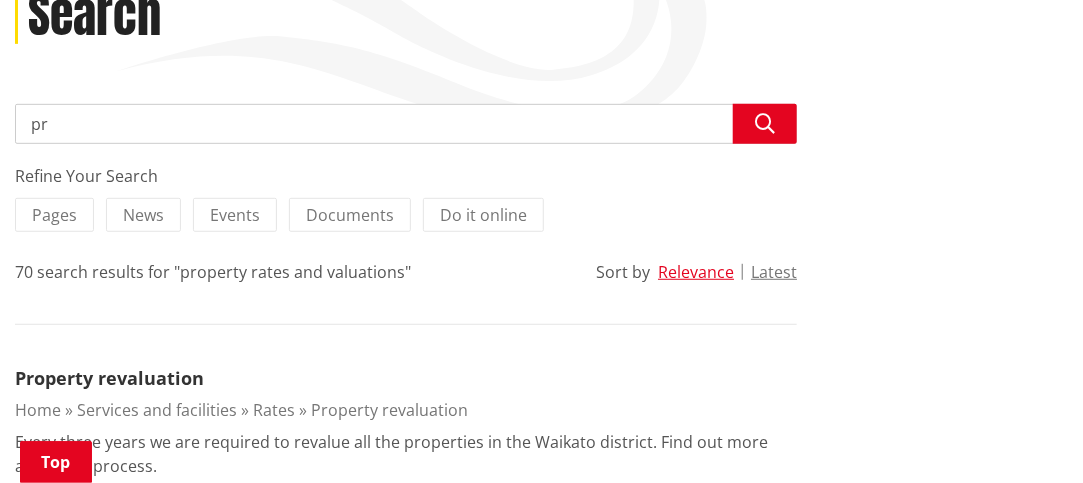 type on "p" 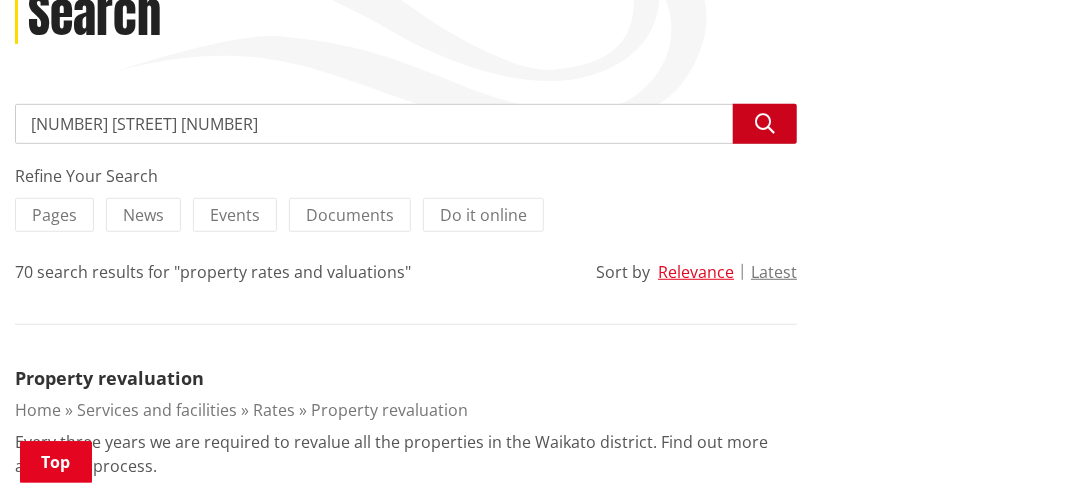 type on "714 highway 22" 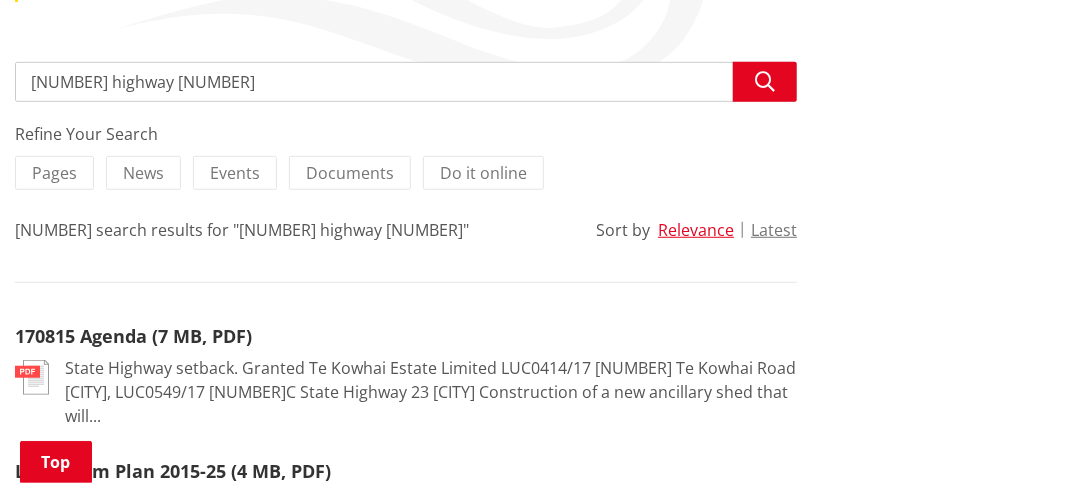 scroll, scrollTop: 400, scrollLeft: 0, axis: vertical 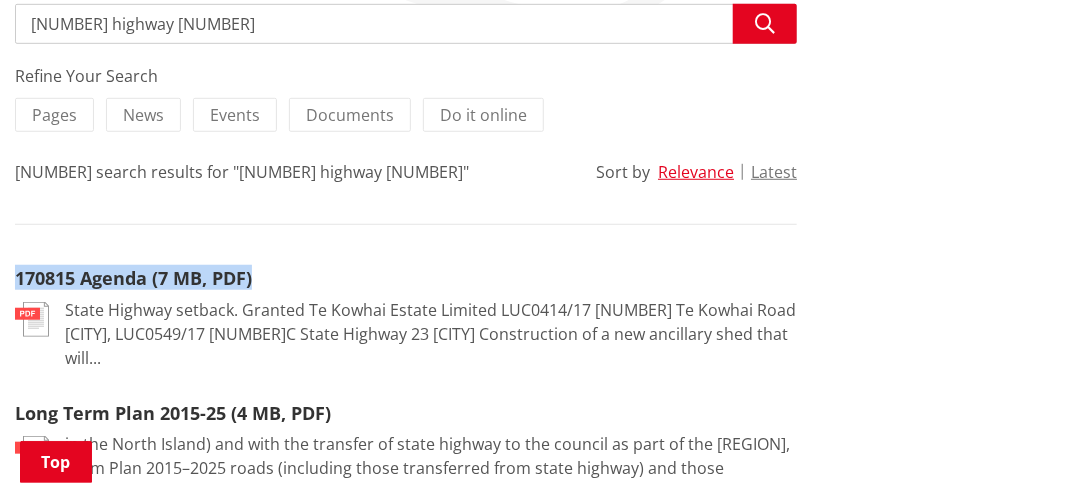 drag, startPoint x: 764, startPoint y: 205, endPoint x: 758, endPoint y: 331, distance: 126.14278 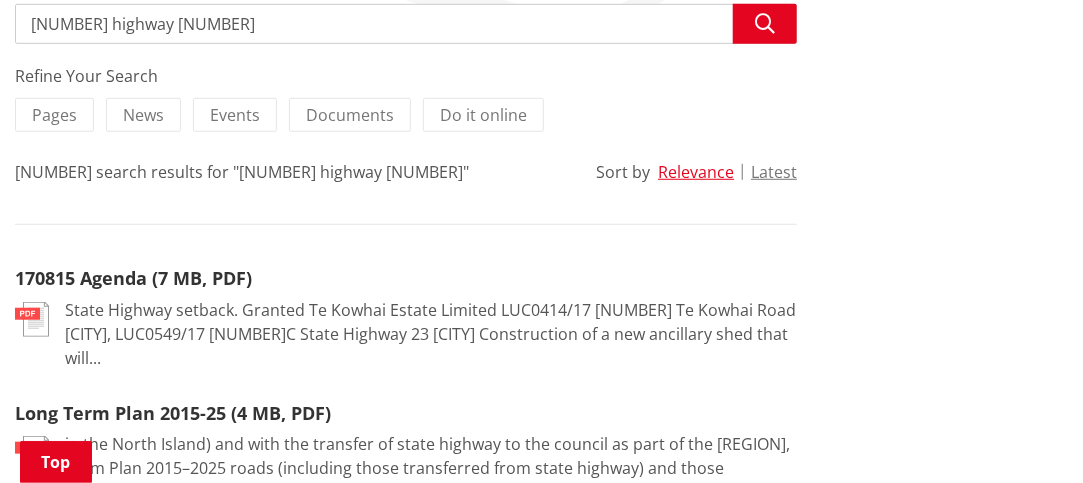 click on "Long Term Plan 2015-25 (4 MB, PDF)" at bounding box center (406, 412) 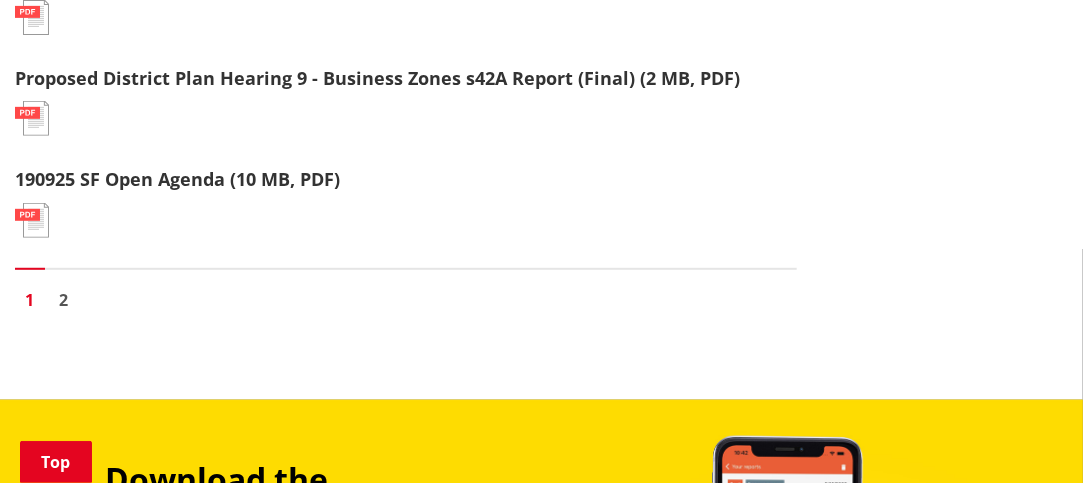 scroll, scrollTop: 2800, scrollLeft: 0, axis: vertical 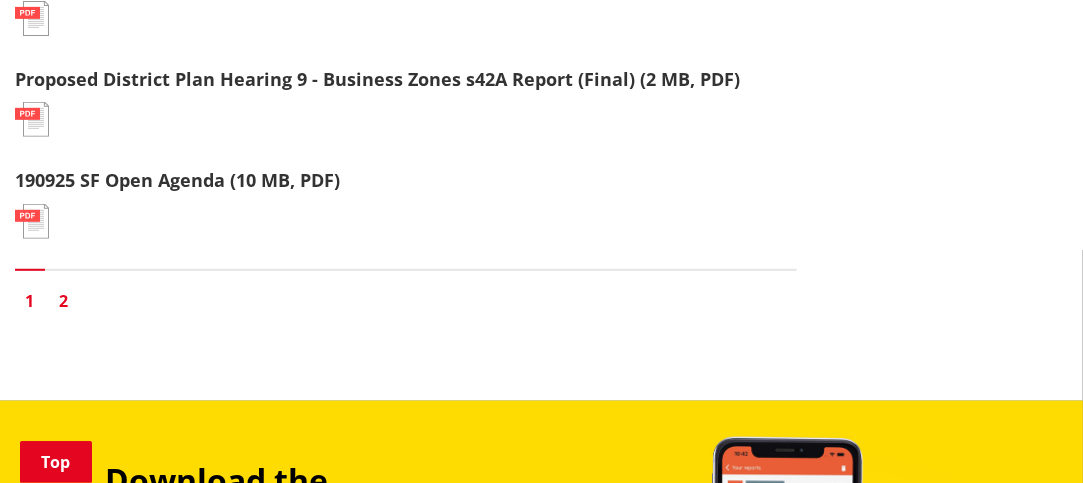 click on "2" at bounding box center [64, 301] 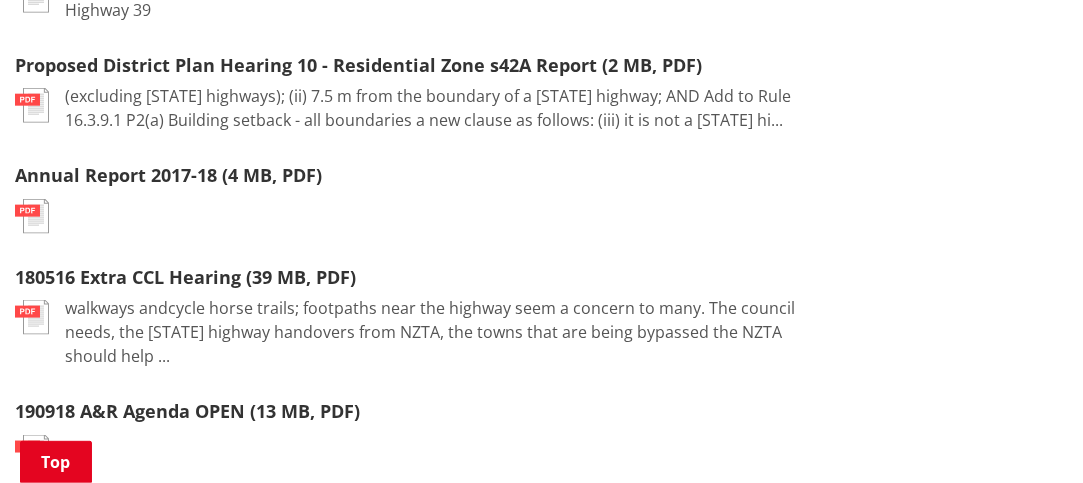 scroll, scrollTop: 600, scrollLeft: 0, axis: vertical 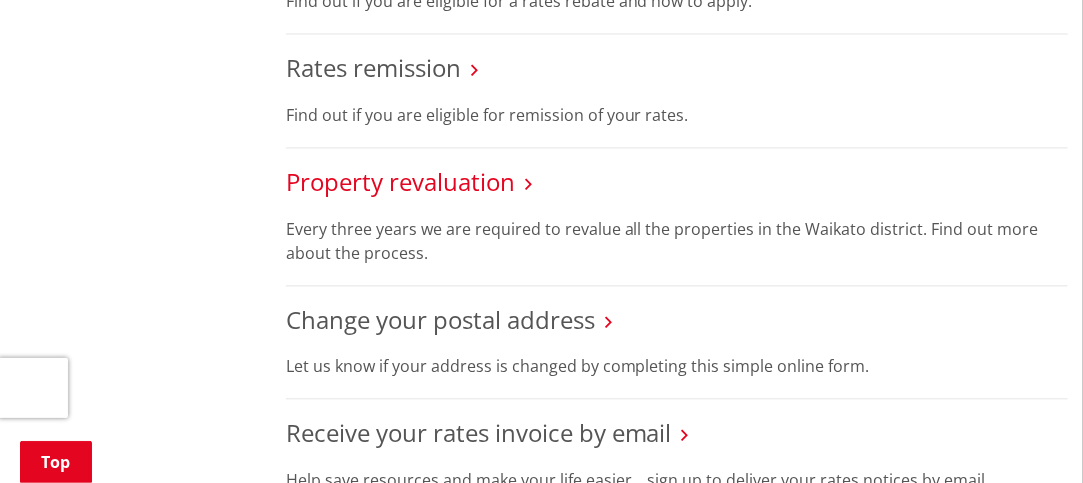 click on "Property revaluation" at bounding box center (400, 181) 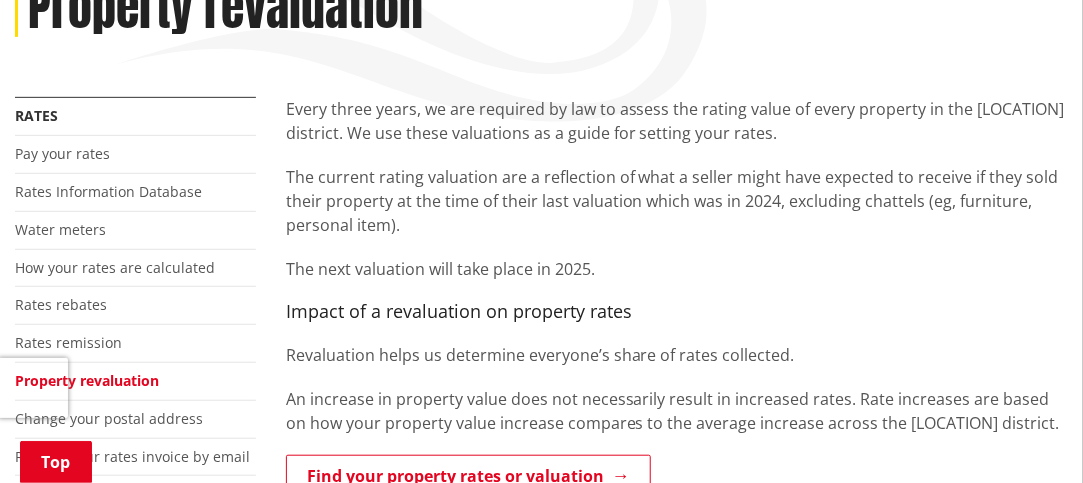 scroll, scrollTop: 400, scrollLeft: 0, axis: vertical 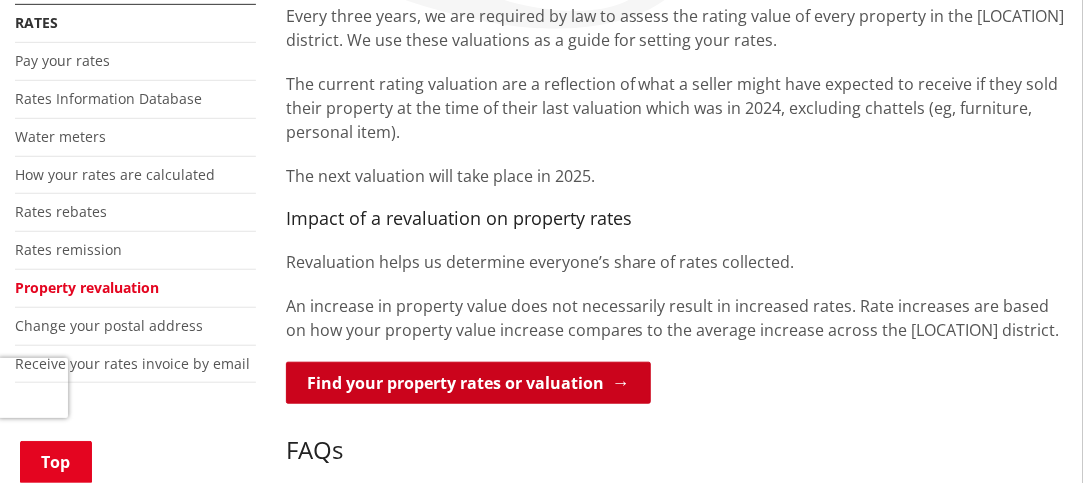 click on "Find your property rates or valuation" at bounding box center (468, 383) 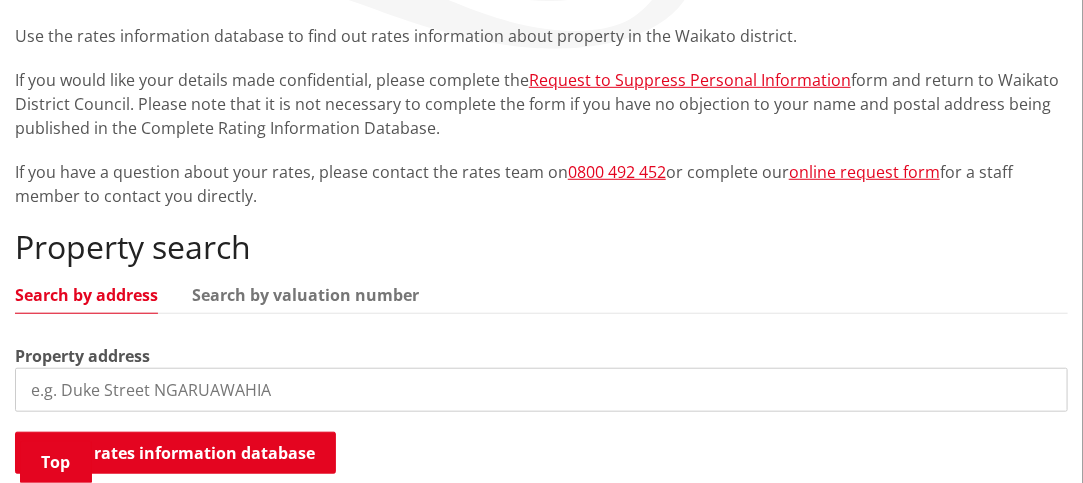 scroll, scrollTop: 500, scrollLeft: 0, axis: vertical 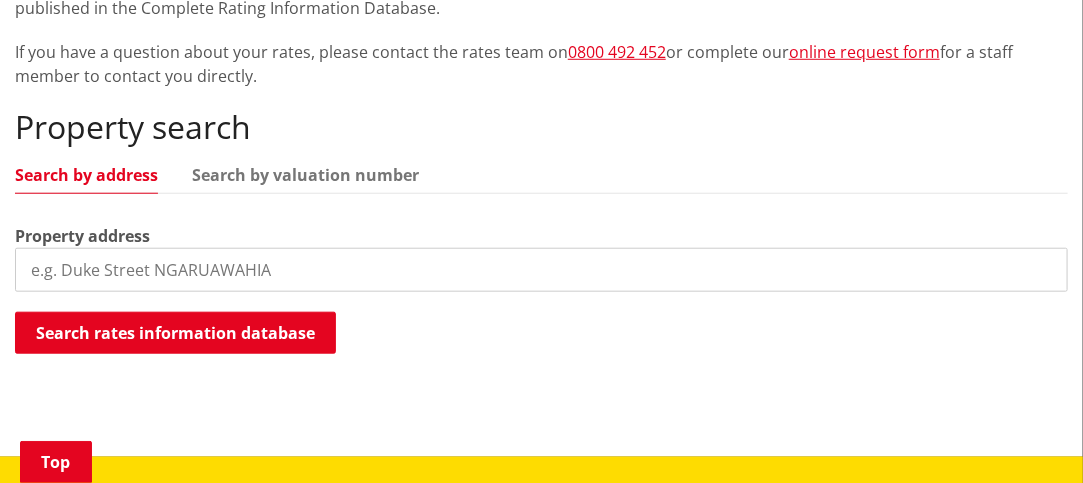 click on "Search by address" at bounding box center (86, 175) 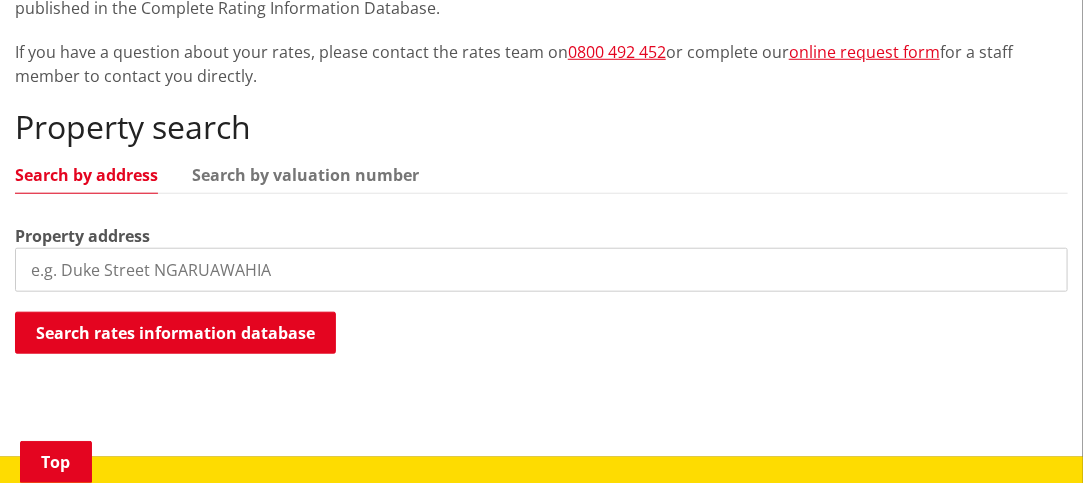click at bounding box center (541, 270) 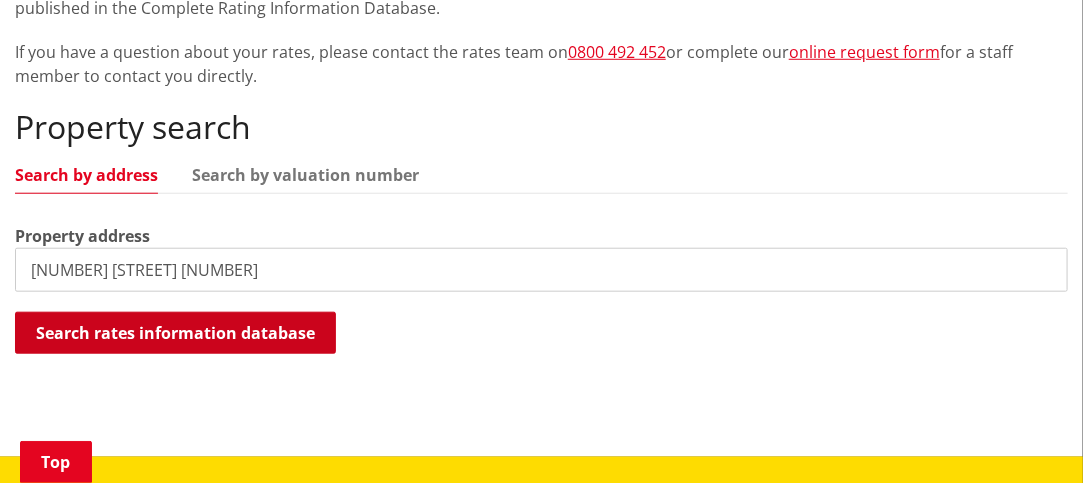 click on "Search rates information database" at bounding box center (175, 333) 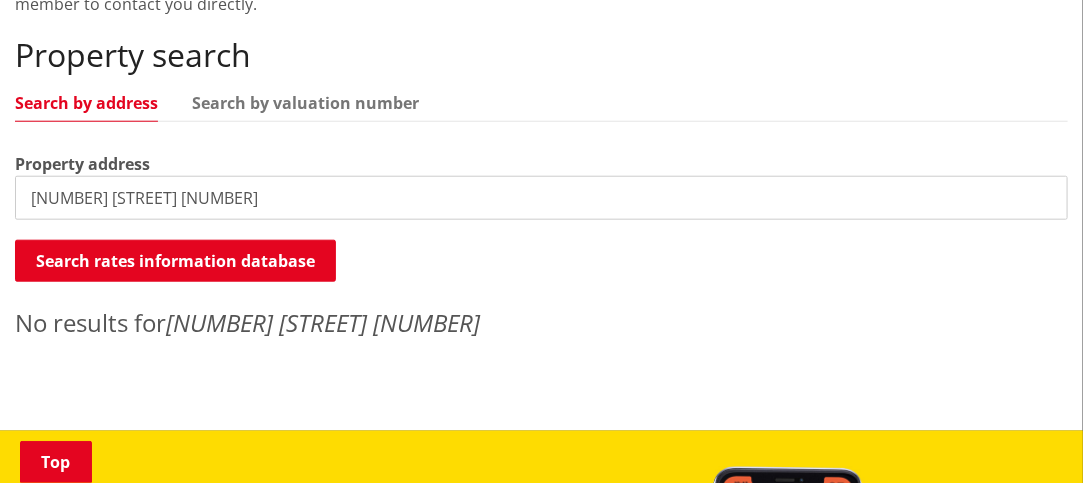 scroll, scrollTop: 600, scrollLeft: 0, axis: vertical 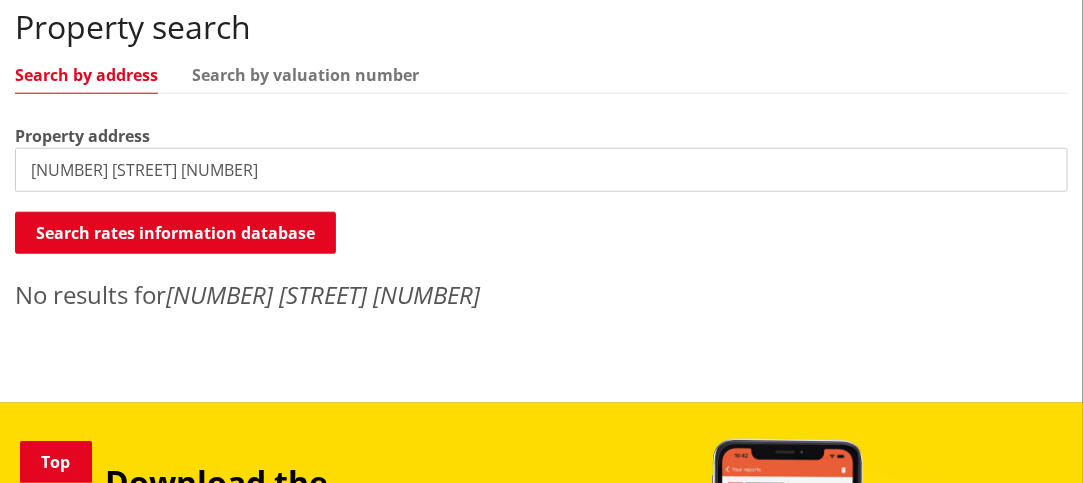 click on "714 high way 22" at bounding box center [541, 170] 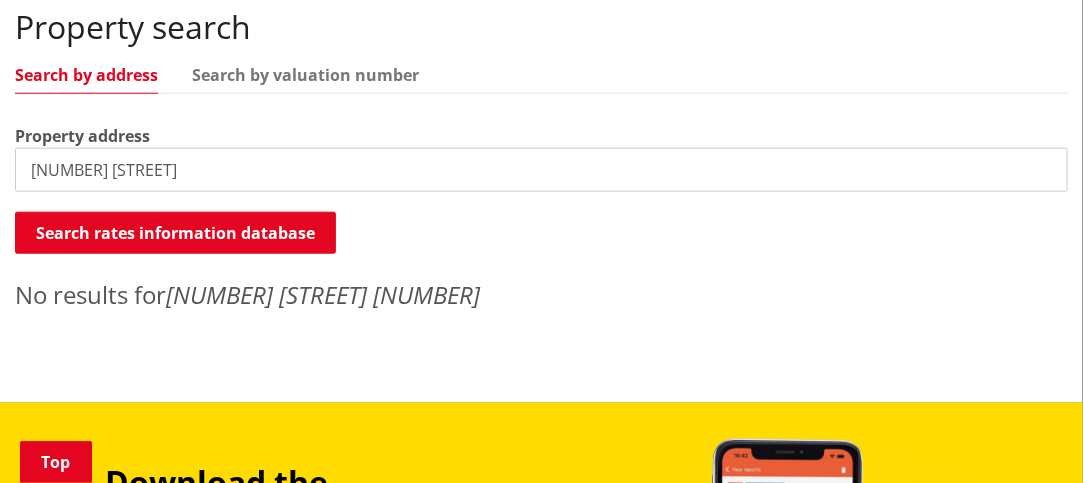 drag, startPoint x: 94, startPoint y: 166, endPoint x: 84, endPoint y: 178, distance: 15.6205 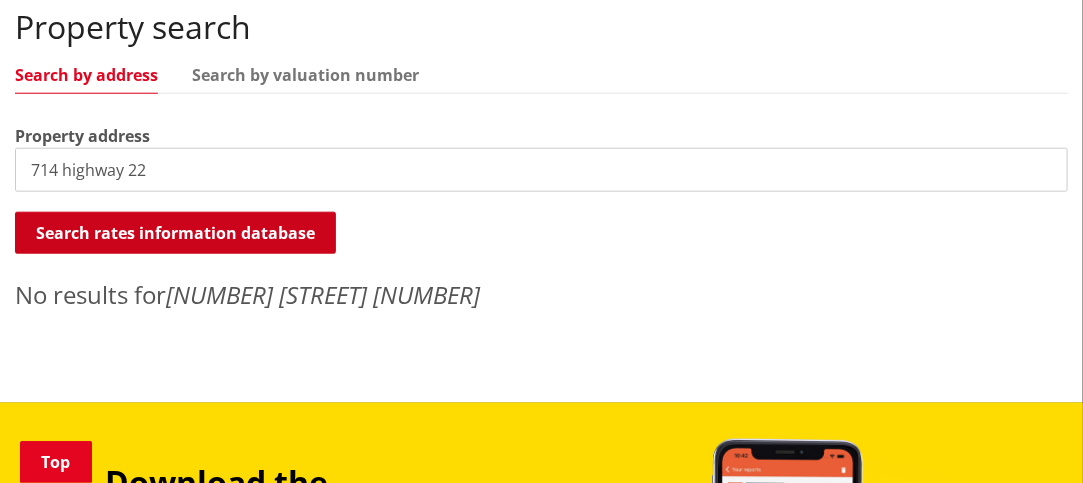 type on "714 highway 22" 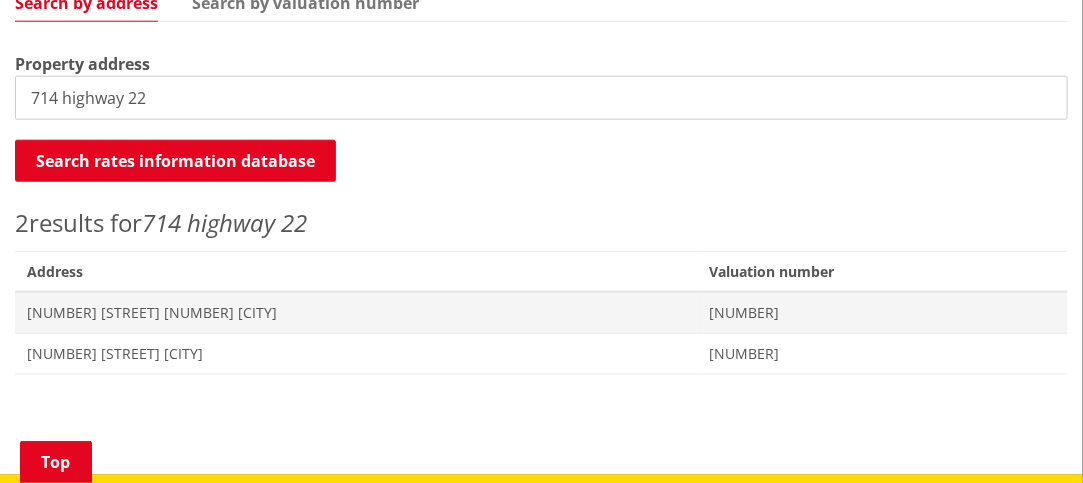 scroll, scrollTop: 700, scrollLeft: 0, axis: vertical 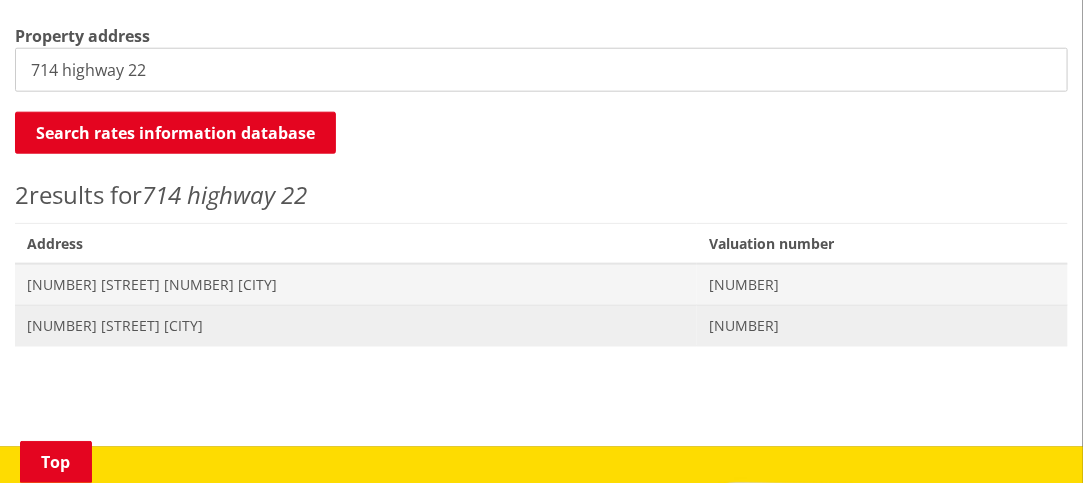 click on "714 Highway 22 TUAKAU" at bounding box center [356, 326] 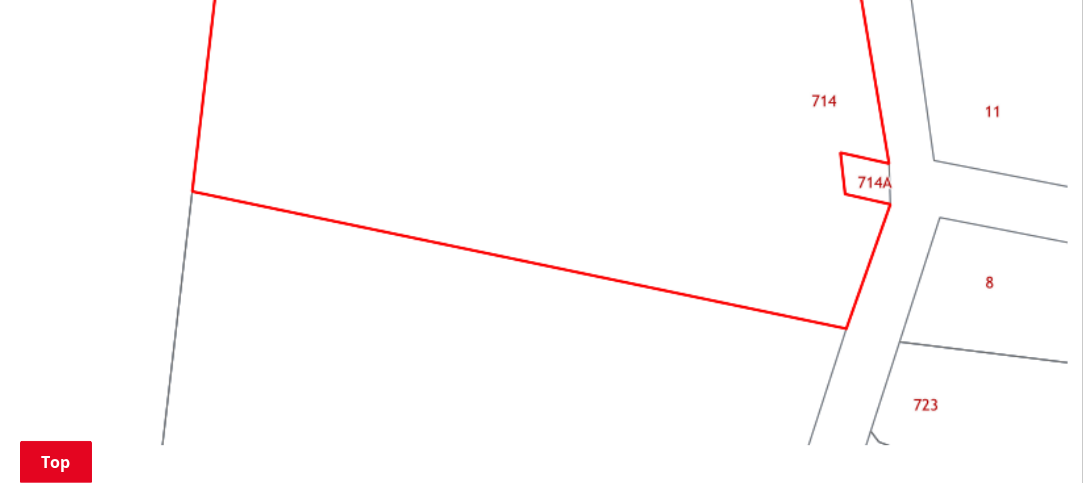 scroll, scrollTop: 1800, scrollLeft: 0, axis: vertical 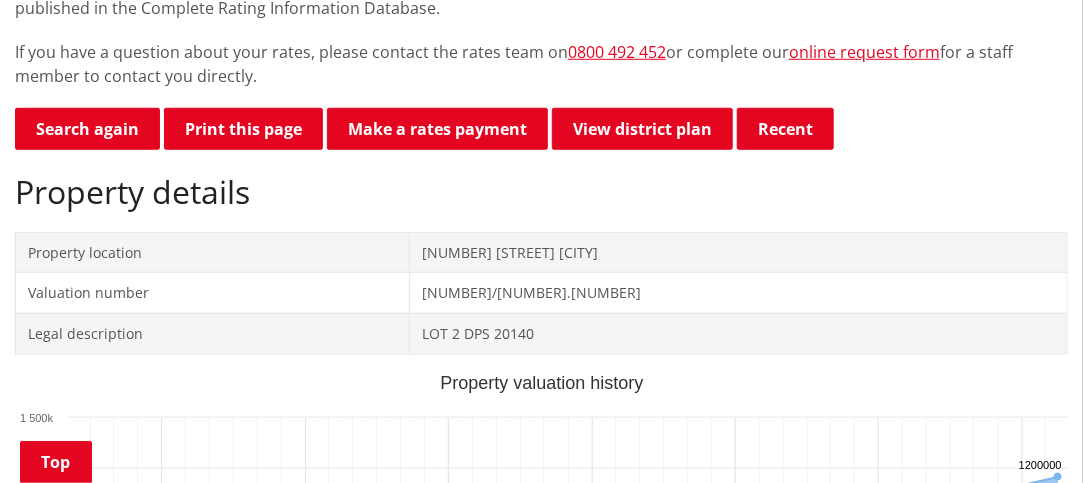 click on "714 Highway 22 TUAKAU" at bounding box center (738, 252) 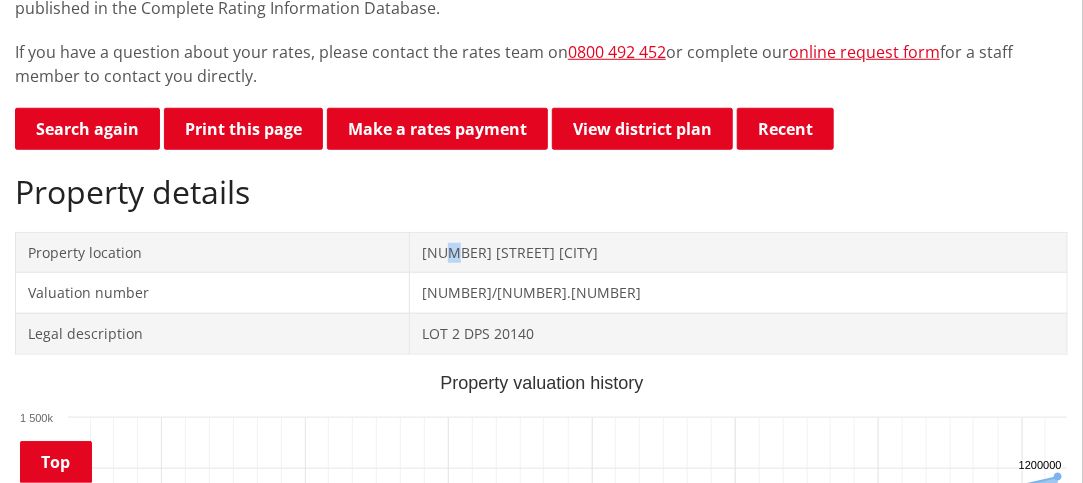 click on "714 Highway 22 TUAKAU" at bounding box center [738, 252] 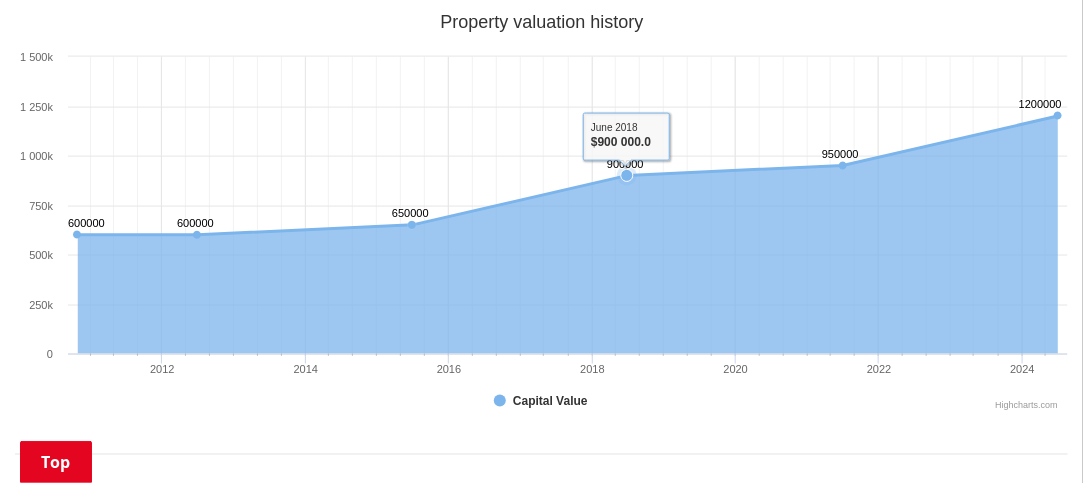 scroll, scrollTop: 900, scrollLeft: 0, axis: vertical 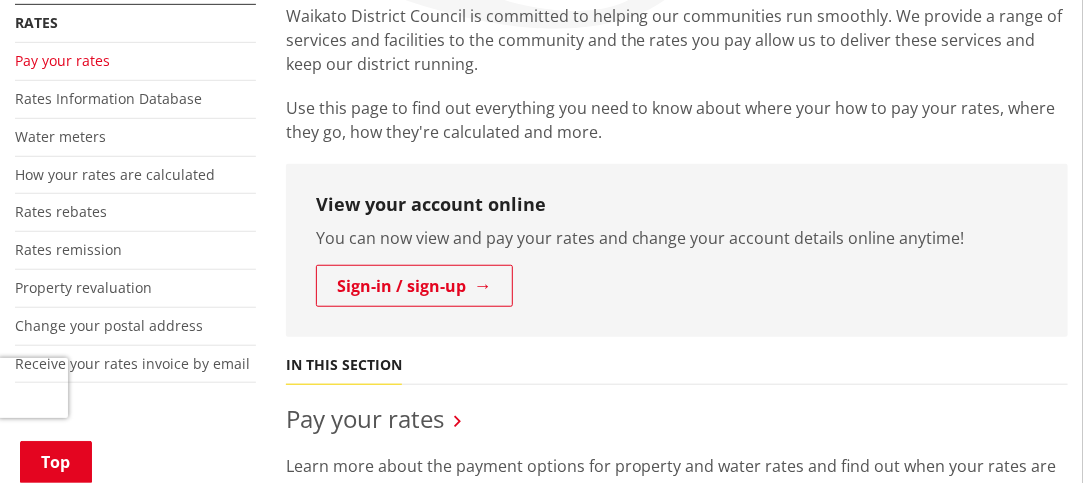click on "Pay your rates" at bounding box center (62, 60) 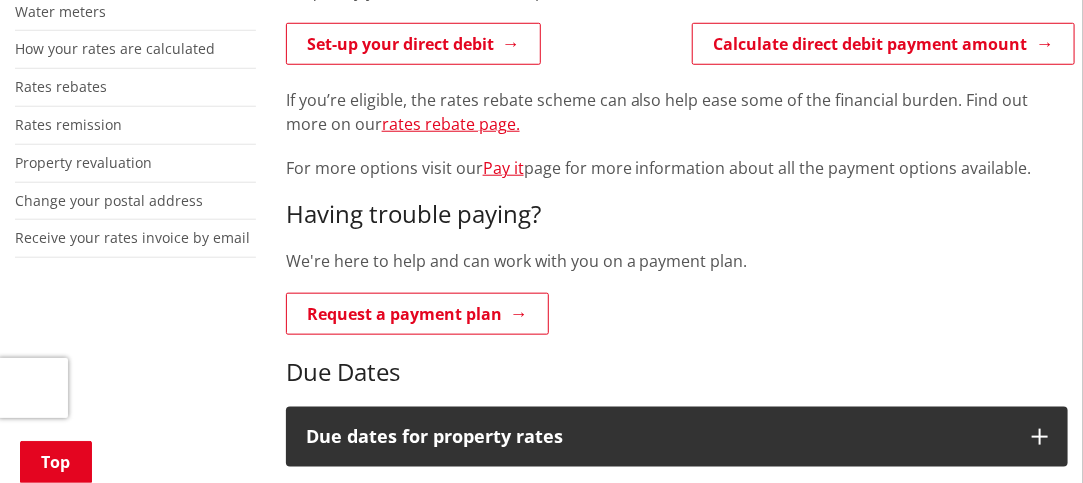 scroll, scrollTop: 500, scrollLeft: 0, axis: vertical 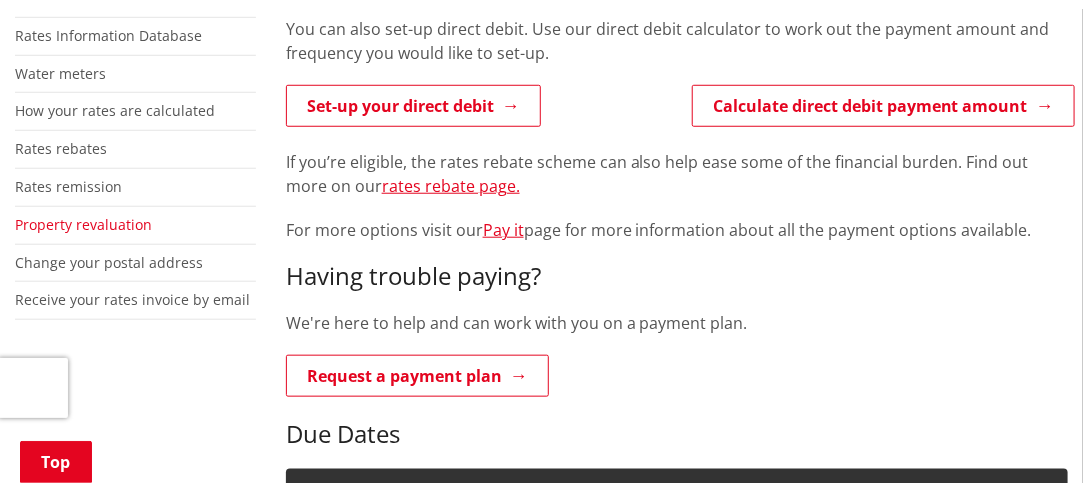 click on "Property revaluation" at bounding box center (83, 224) 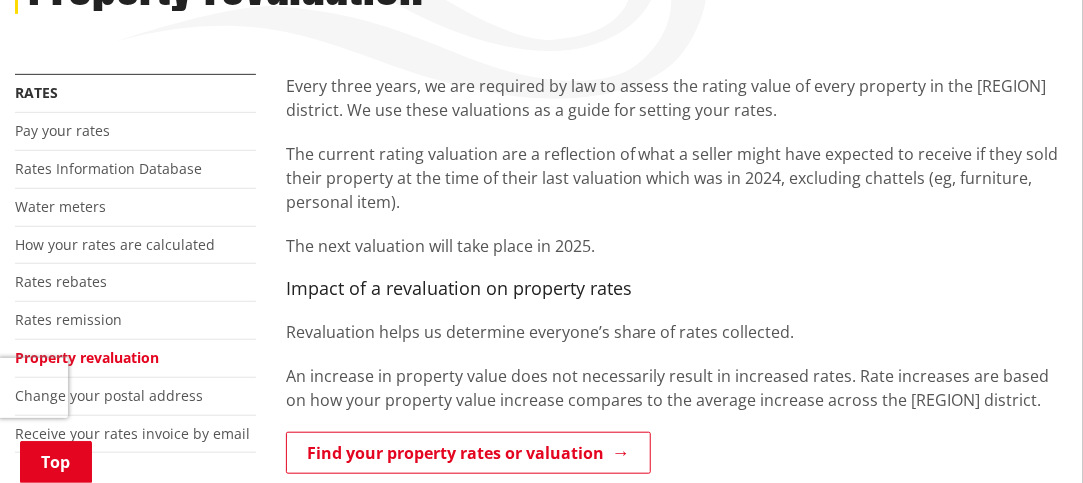 scroll, scrollTop: 400, scrollLeft: 0, axis: vertical 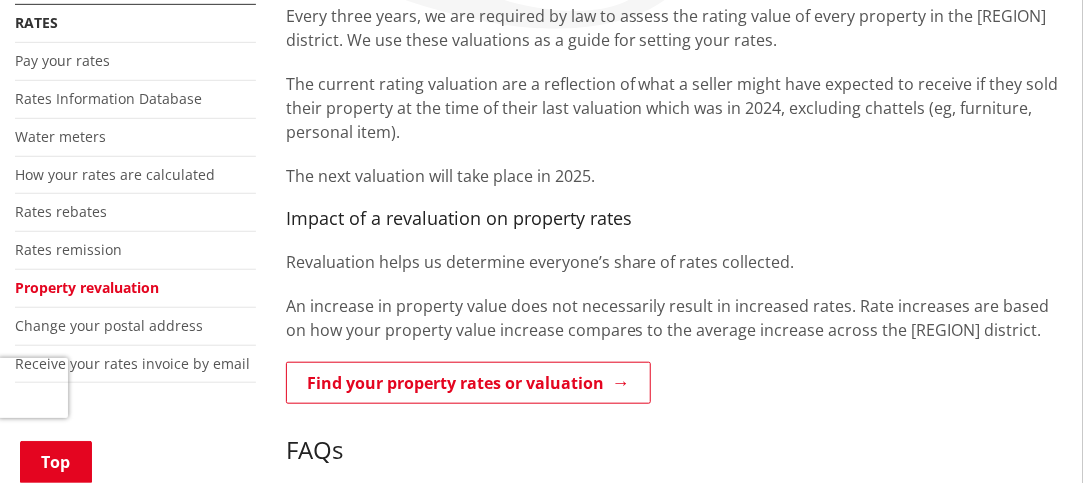 drag, startPoint x: 617, startPoint y: 328, endPoint x: 587, endPoint y: 254, distance: 79.84986 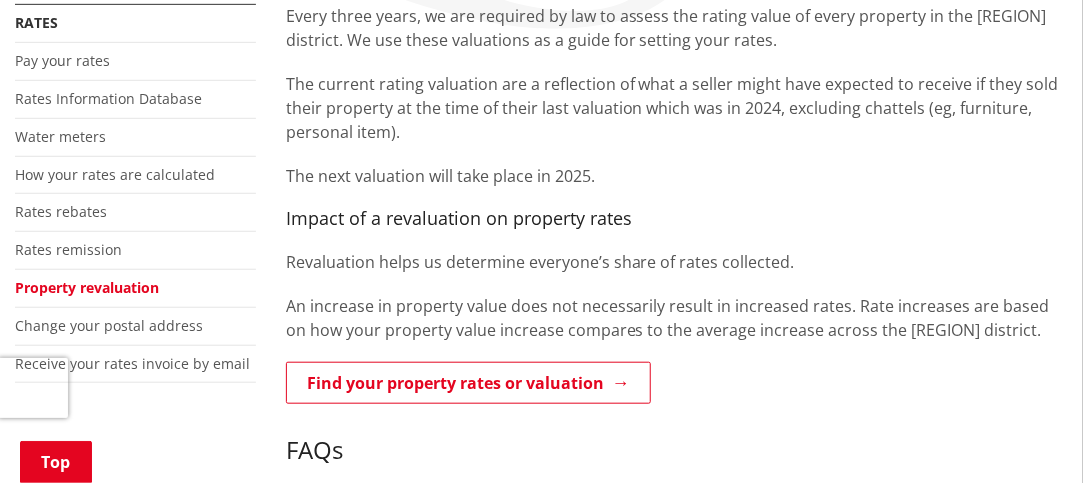 drag, startPoint x: 587, startPoint y: 254, endPoint x: 953, endPoint y: 374, distance: 385.1701 